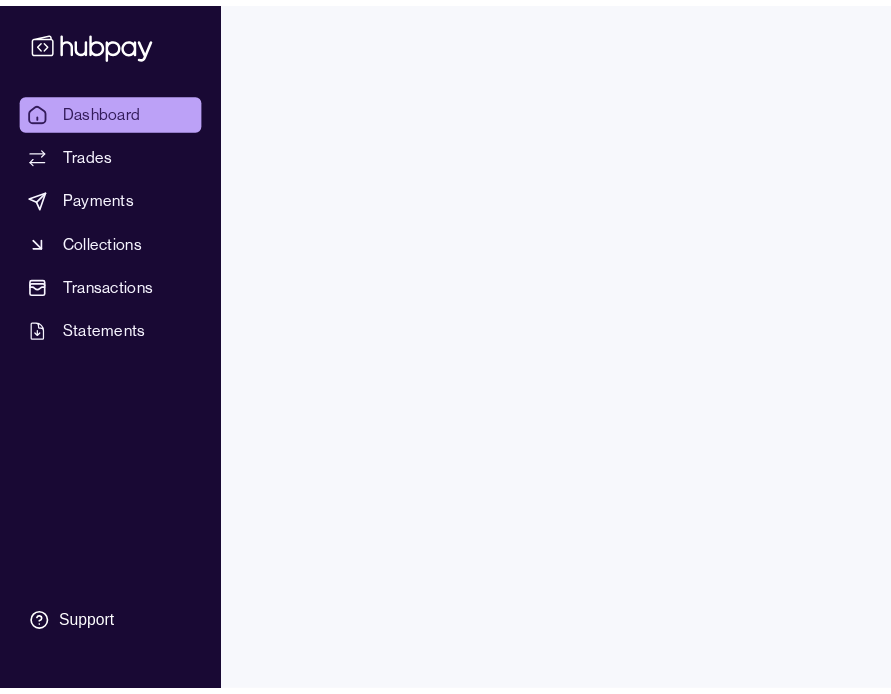 scroll, scrollTop: 0, scrollLeft: 0, axis: both 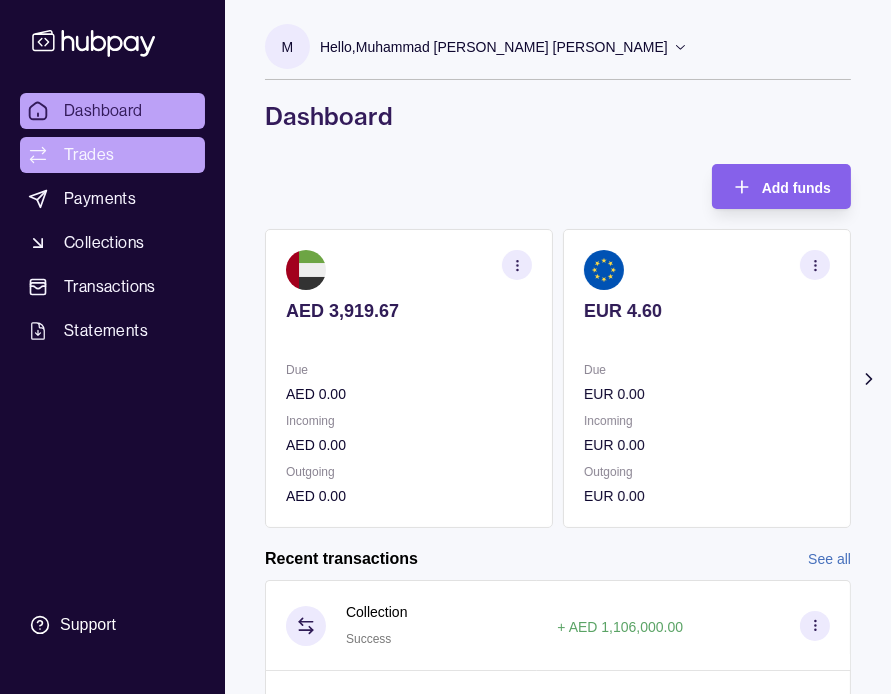 click on "Trades" at bounding box center [112, 155] 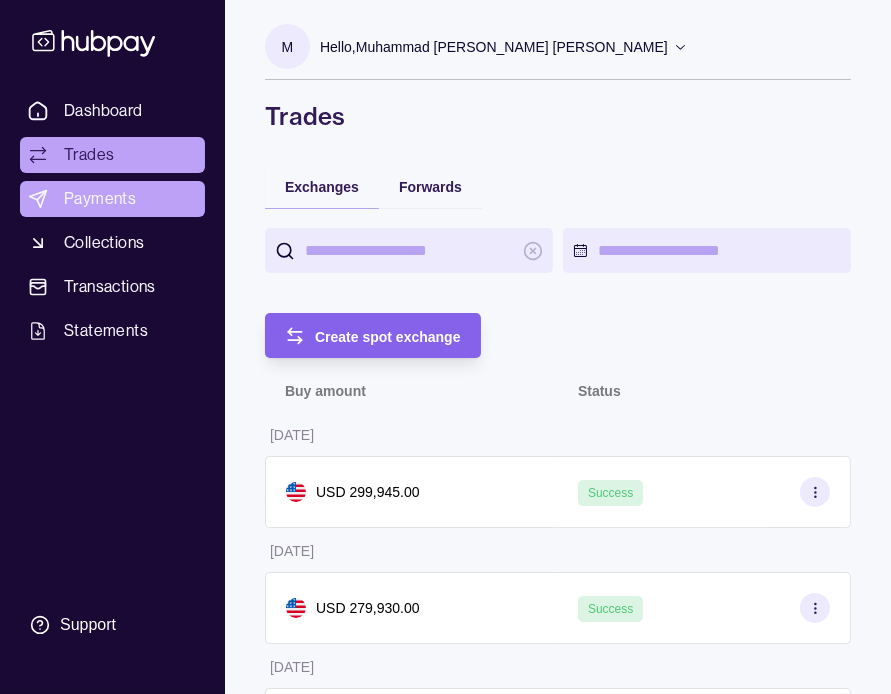 click on "Payments" at bounding box center [100, 199] 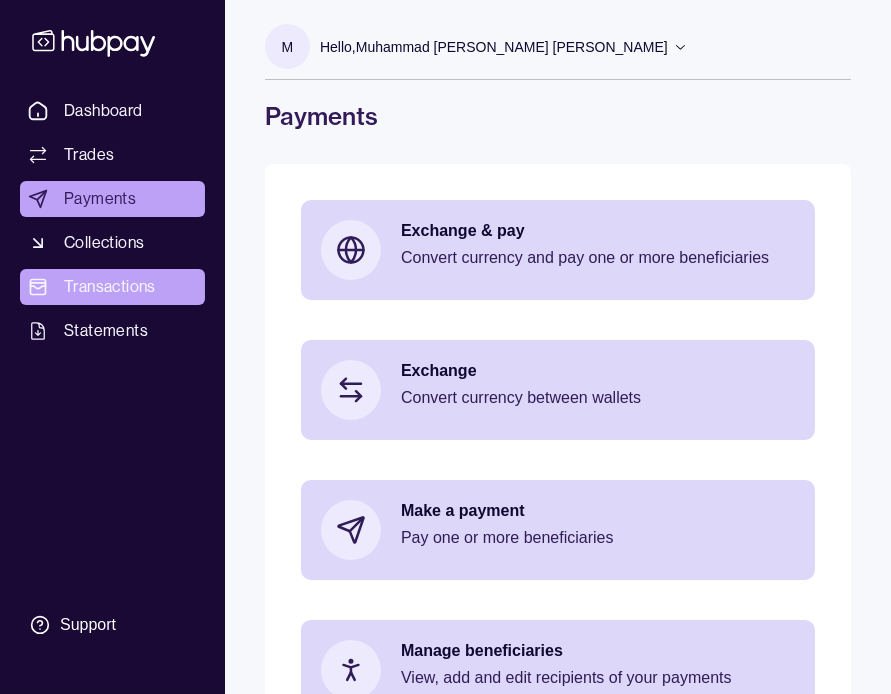 click on "Transactions" at bounding box center [110, 287] 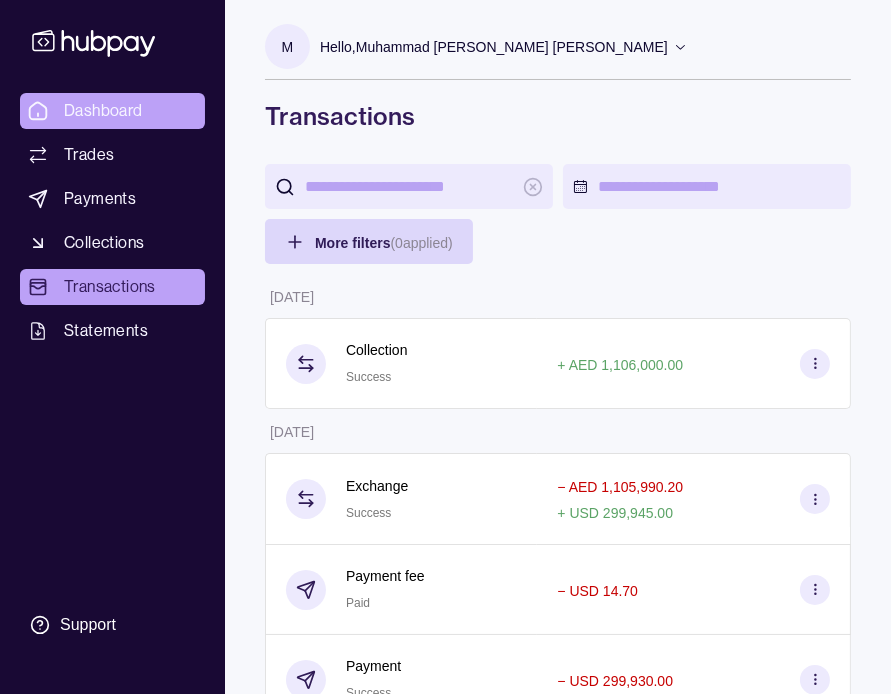 click on "Dashboard" at bounding box center [103, 111] 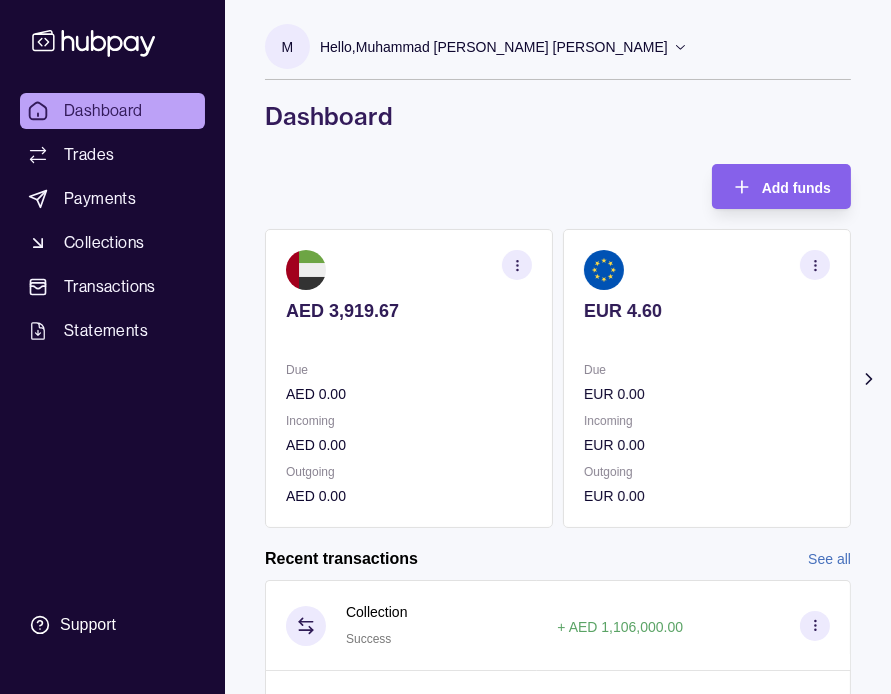 click on "Due" at bounding box center (707, 370) 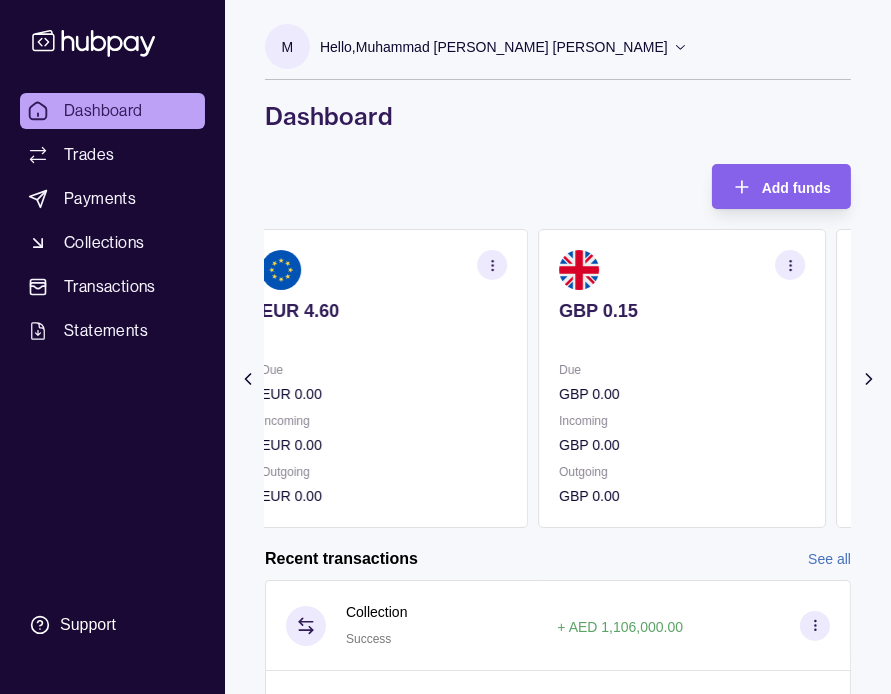 click on "Due GBP 0.00" at bounding box center (682, 382) 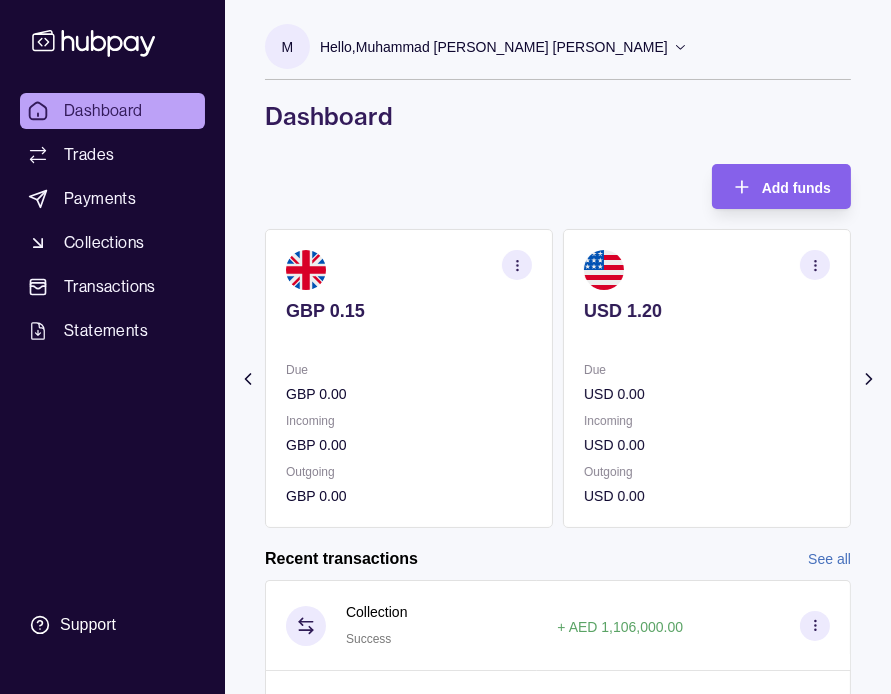 click at bounding box center [815, 265] 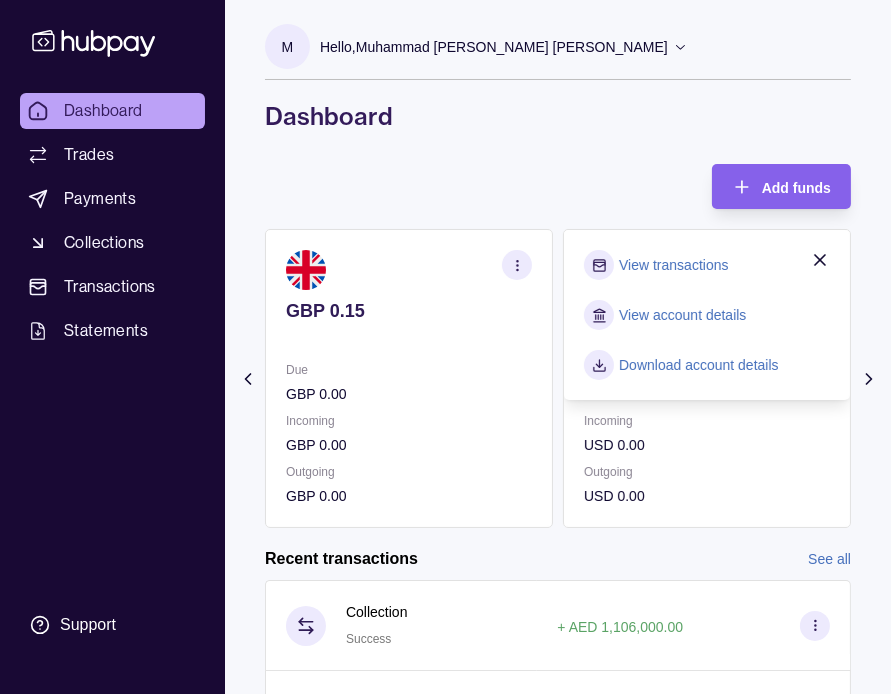 click on "View transactions" at bounding box center [673, 265] 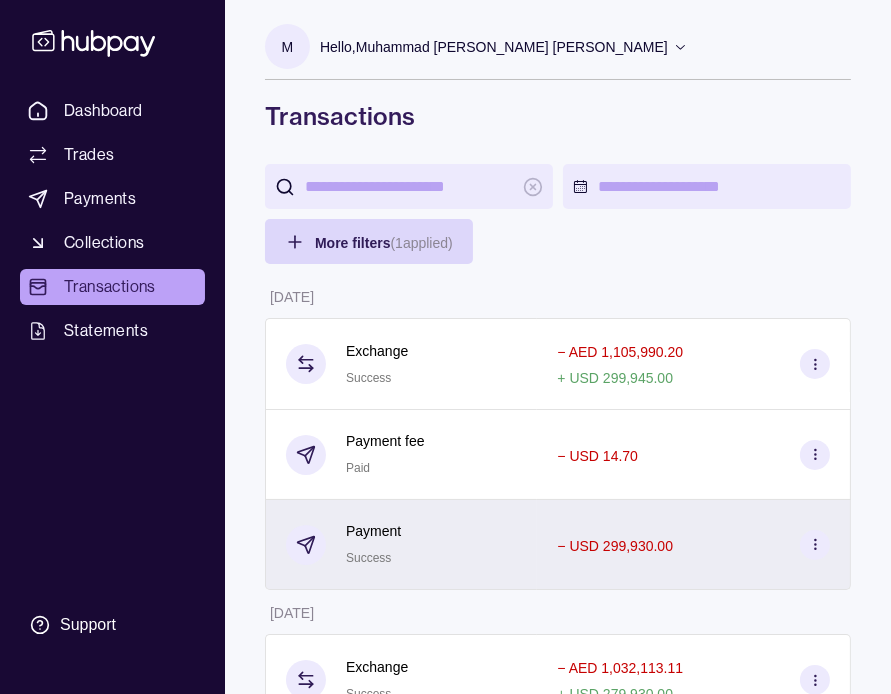 click on "Payment Success" at bounding box center [401, 544] 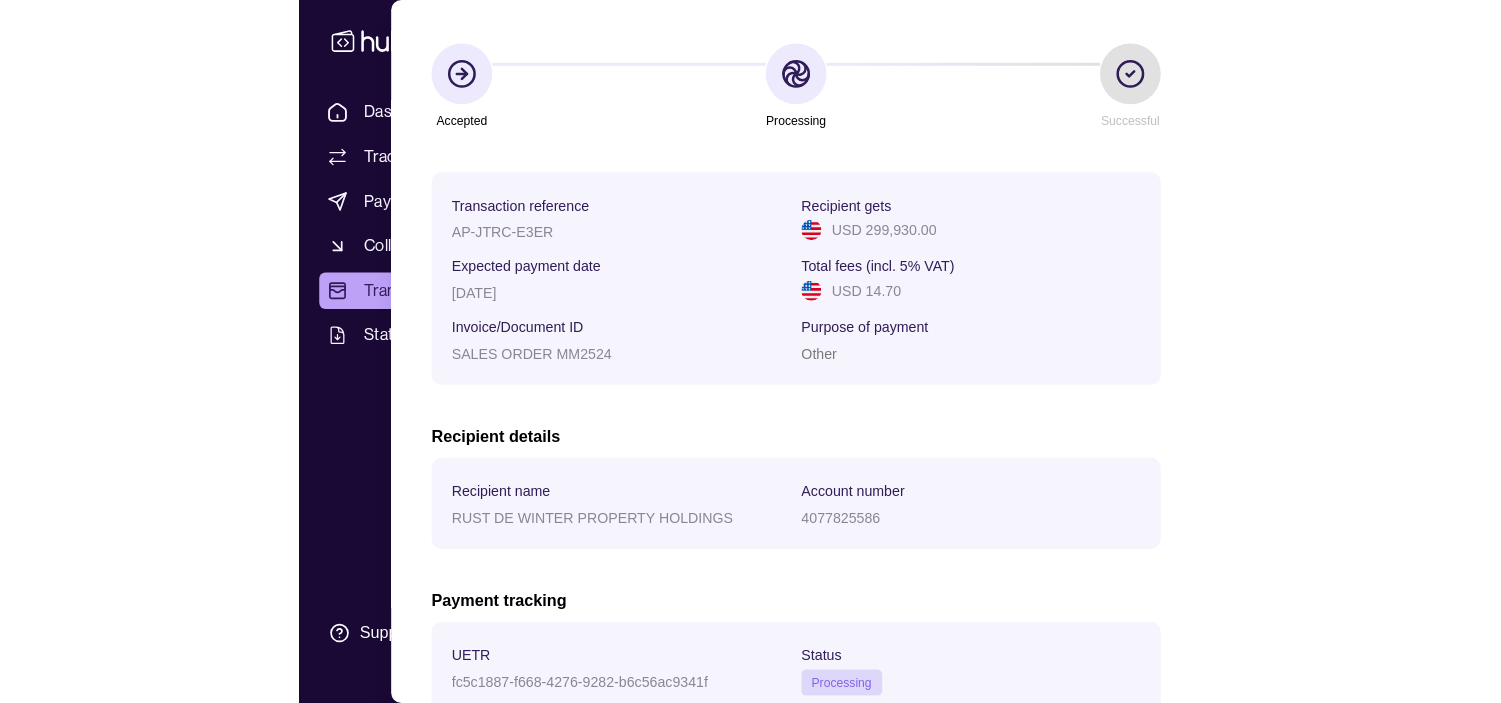 scroll, scrollTop: 131, scrollLeft: 0, axis: vertical 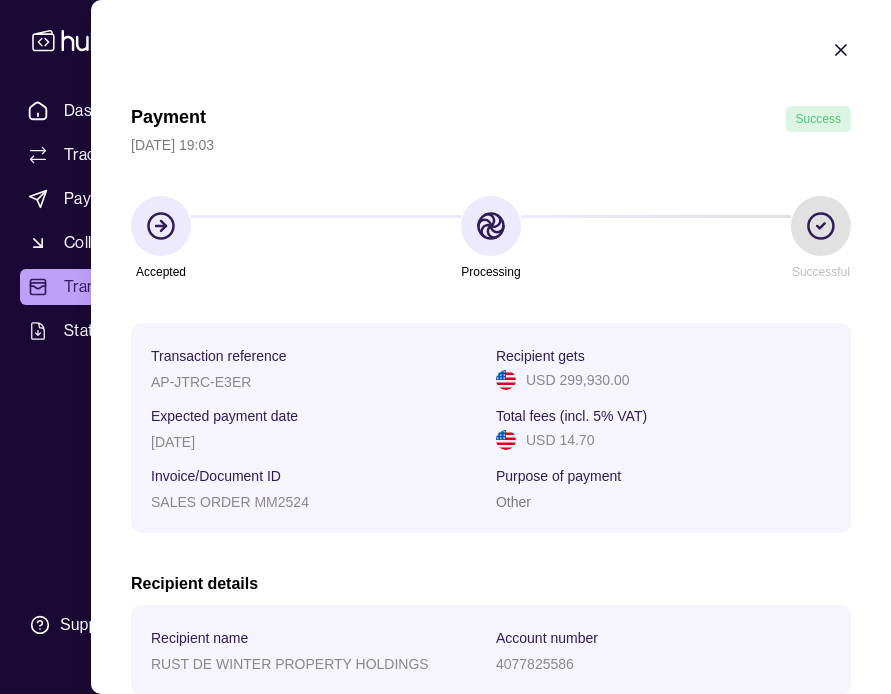 click 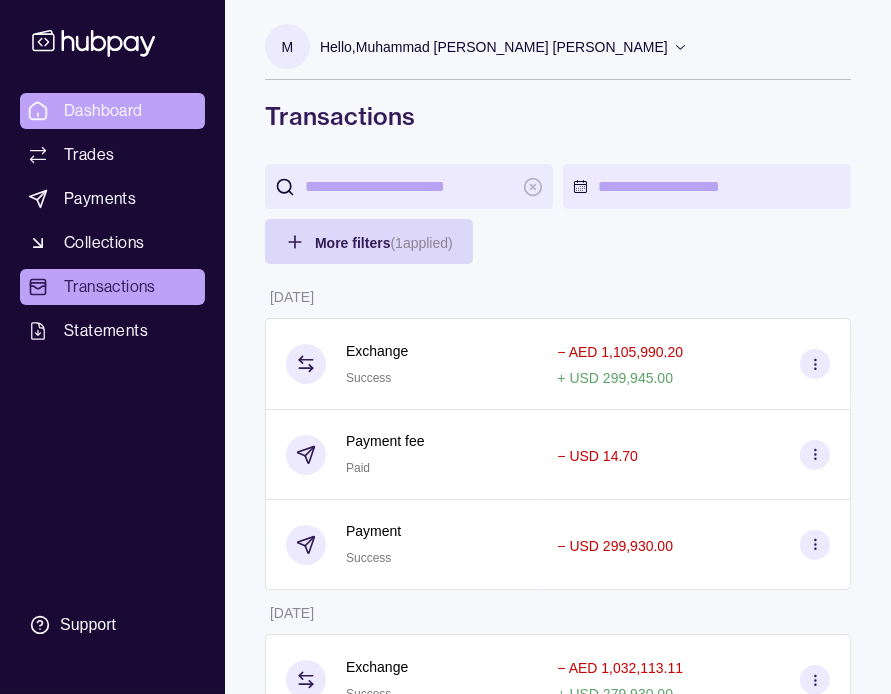 click on "Dashboard" at bounding box center (103, 111) 